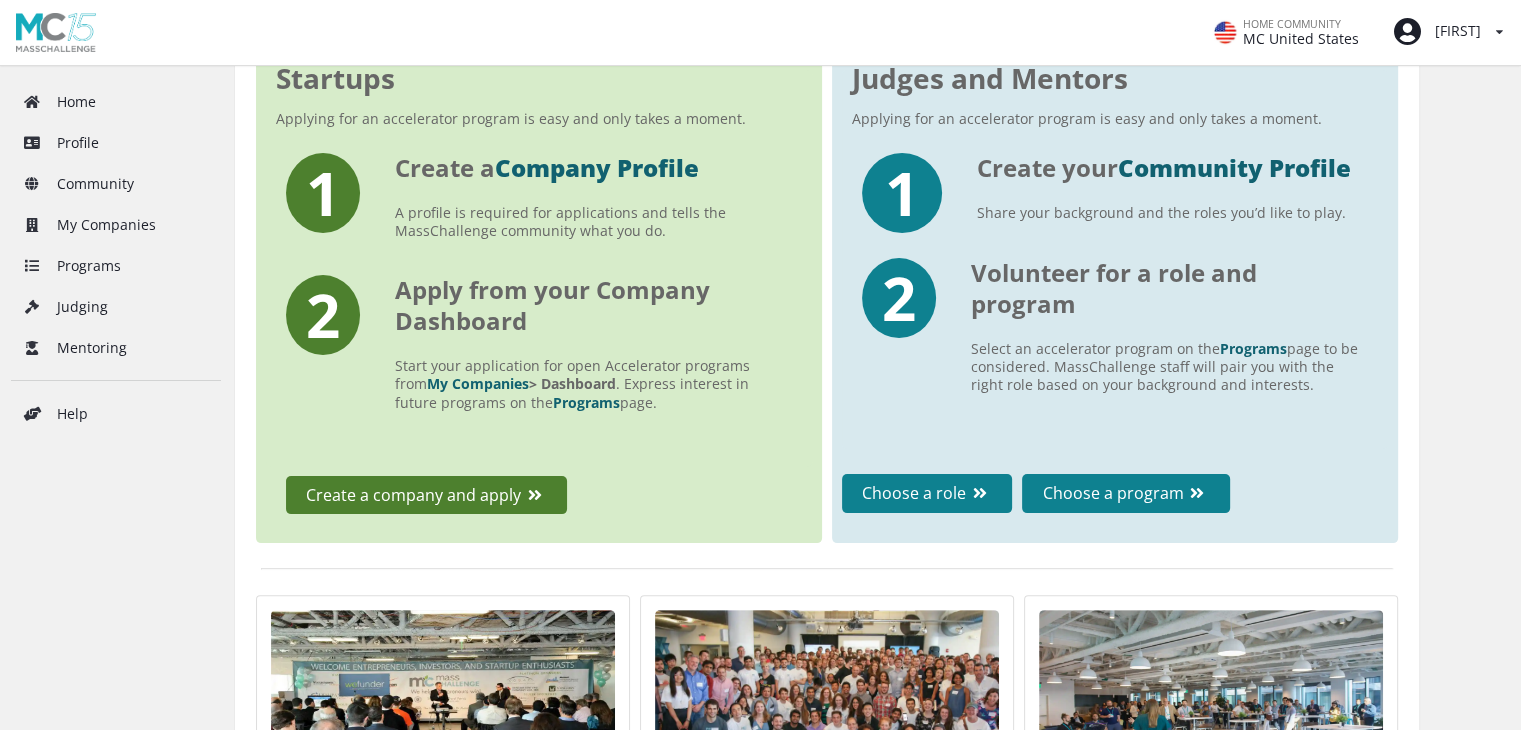 scroll, scrollTop: 0, scrollLeft: 0, axis: both 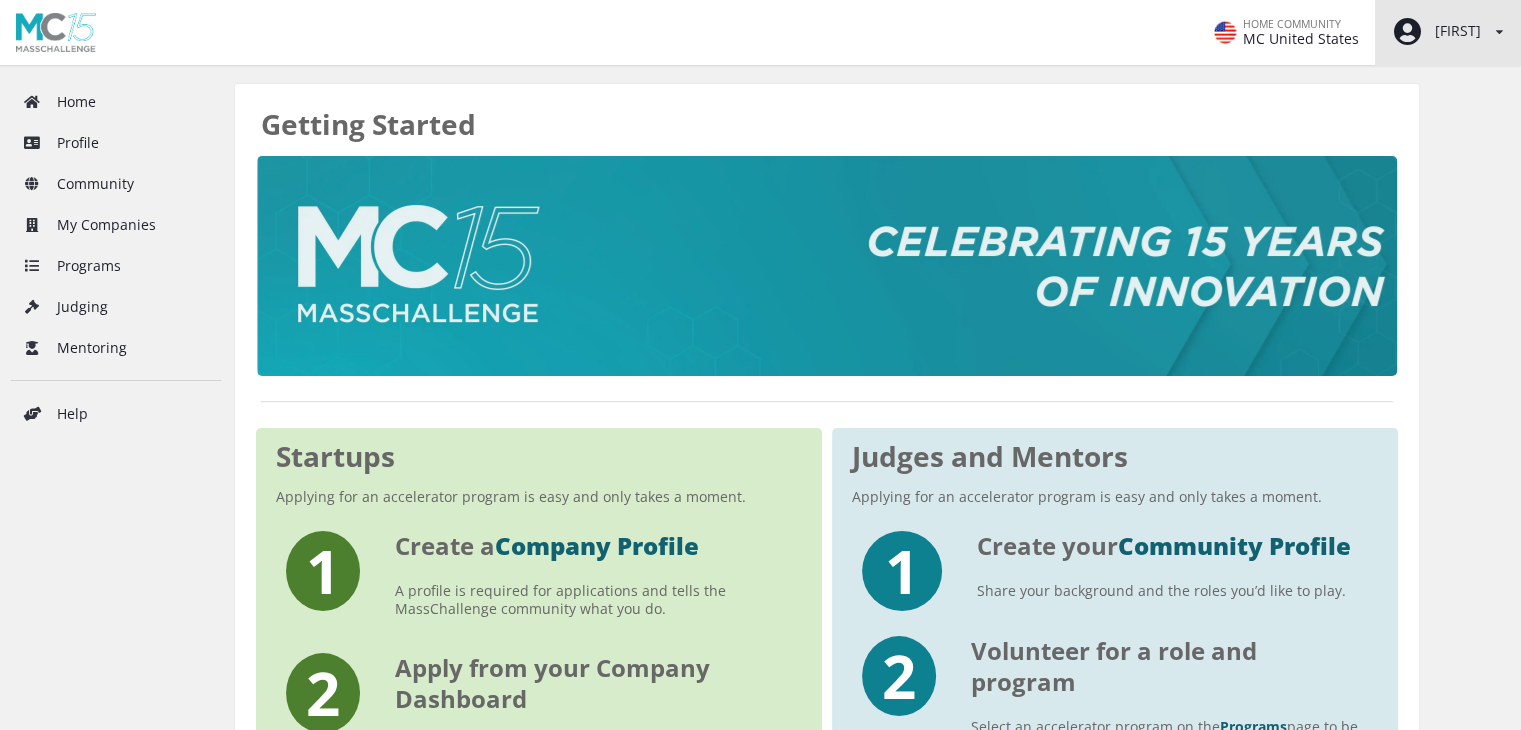 click on "[FIRST]" at bounding box center [1436, 32] 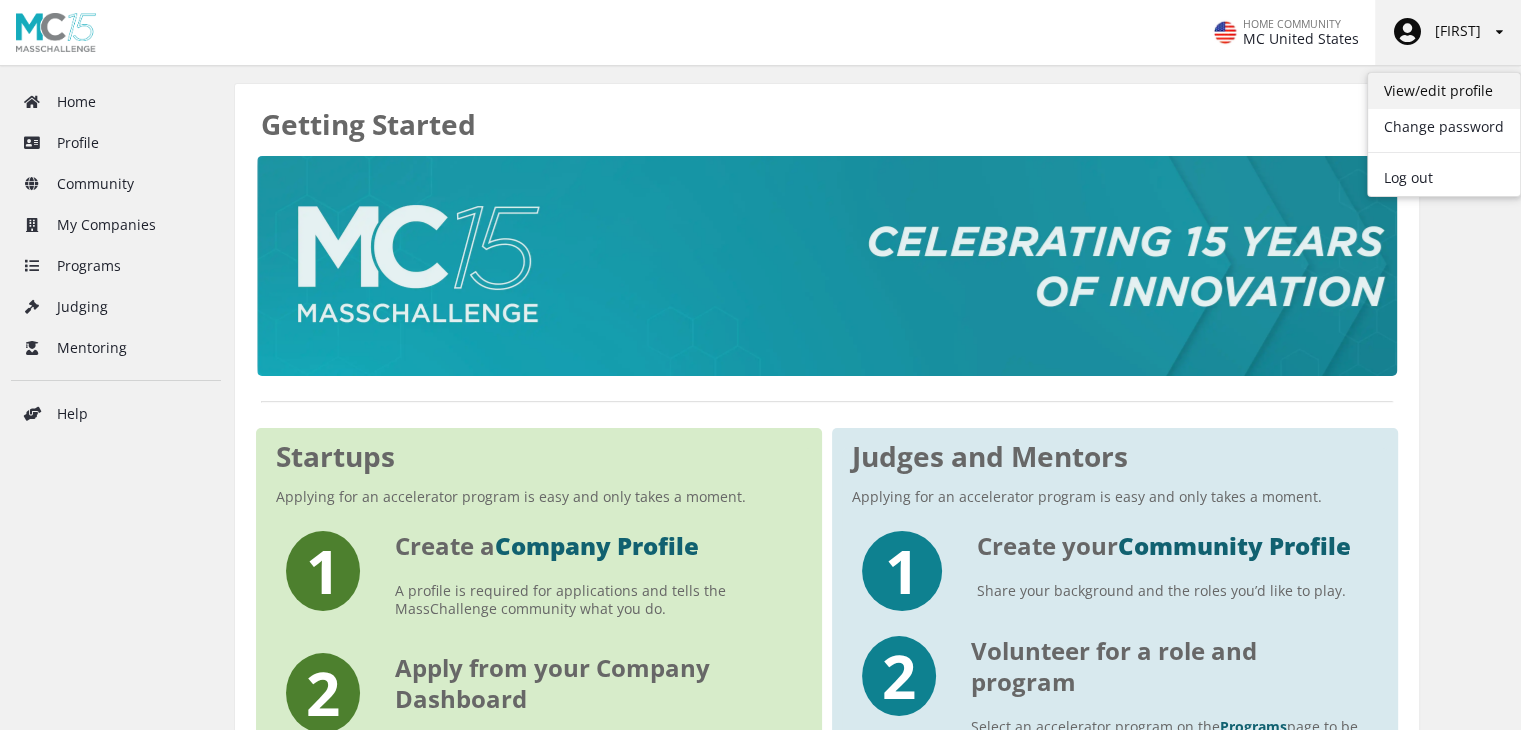 click on "View/edit profile" at bounding box center [1444, 91] 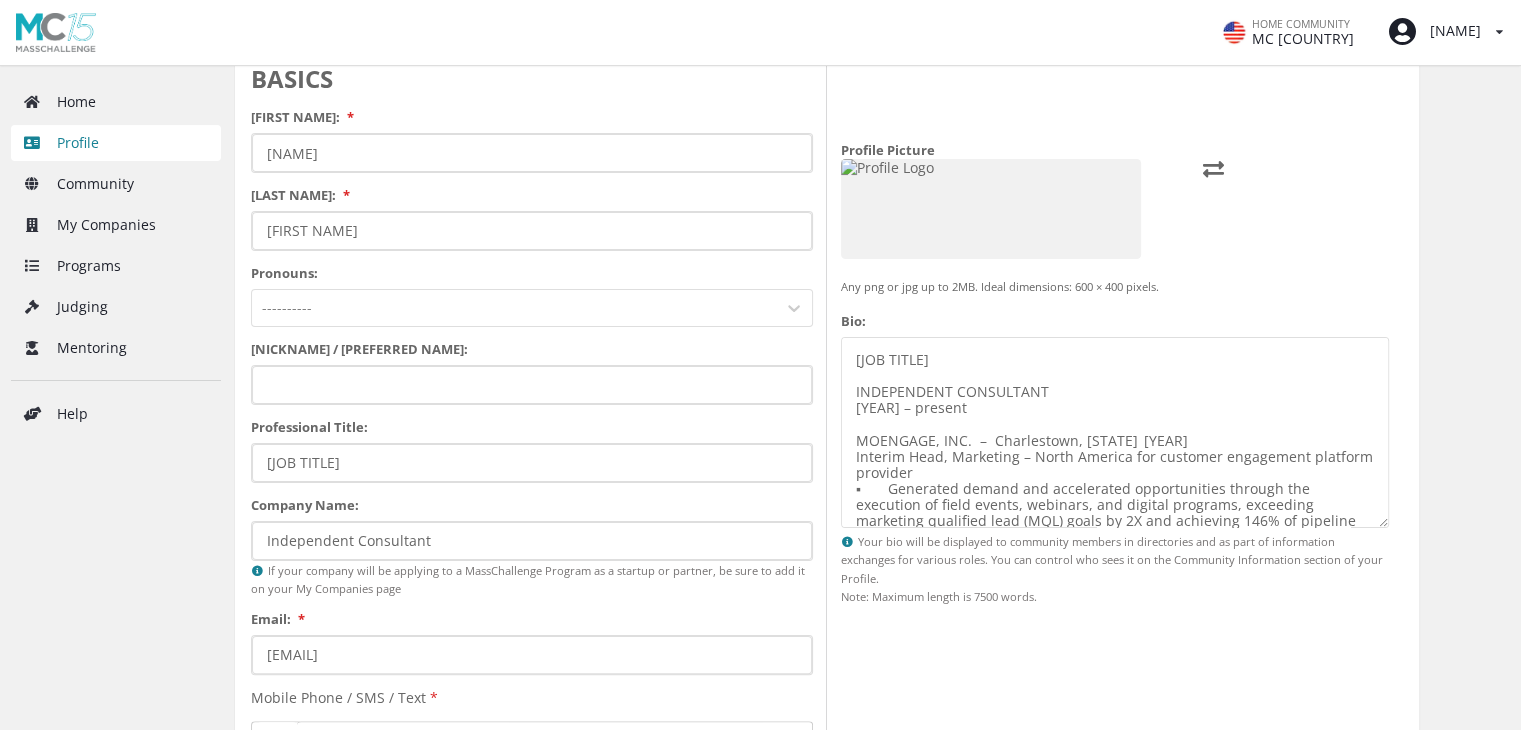 scroll, scrollTop: 296, scrollLeft: 0, axis: vertical 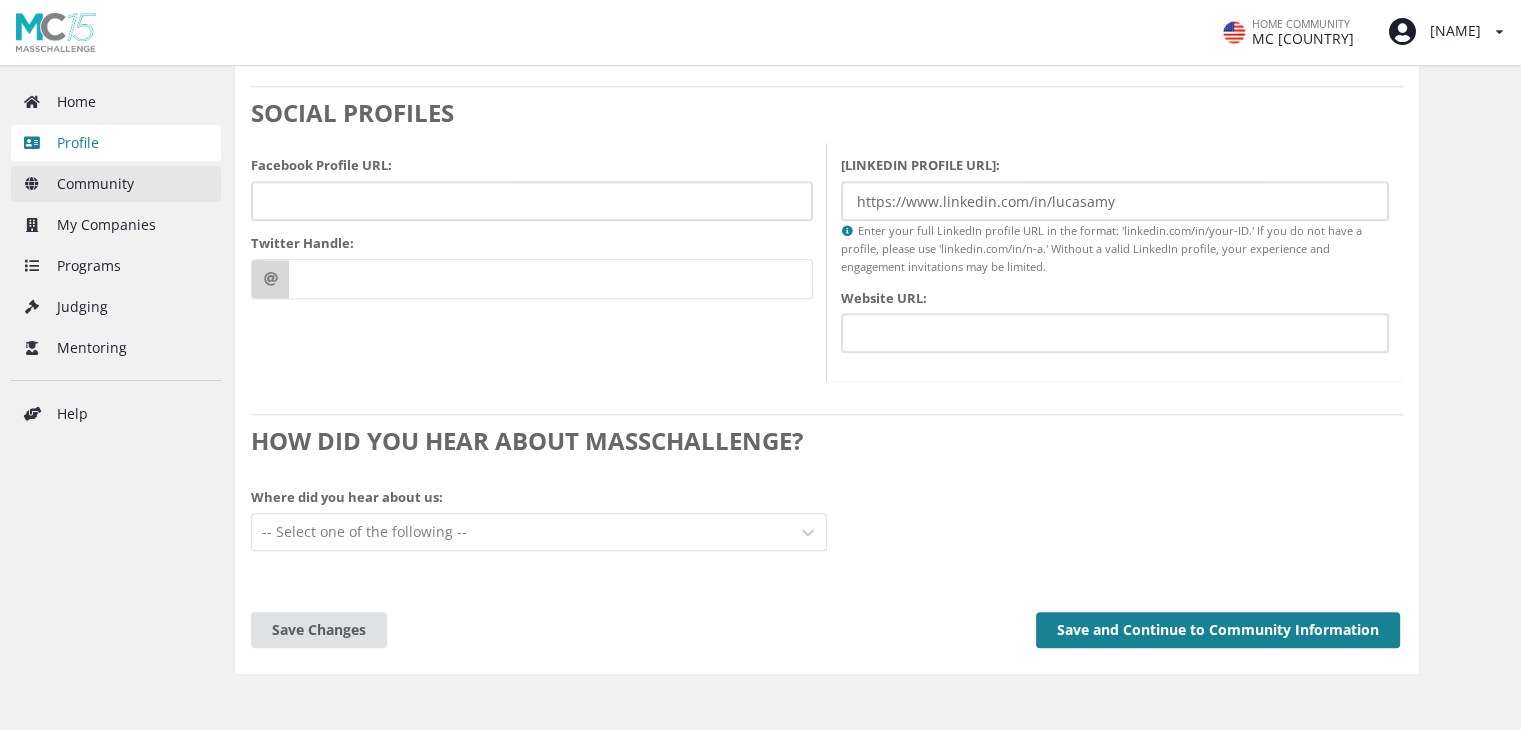 click on "Community" at bounding box center (116, 184) 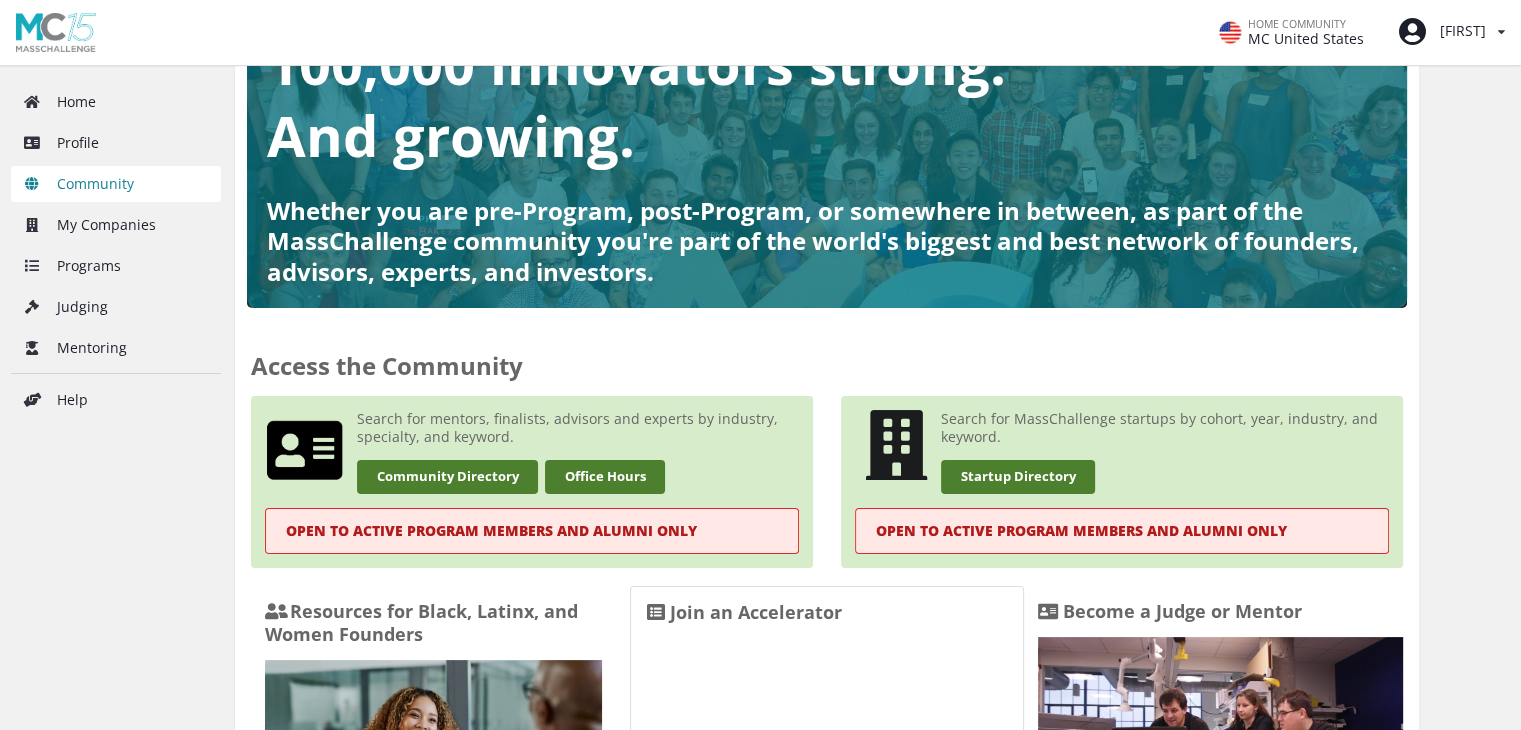 scroll, scrollTop: 139, scrollLeft: 0, axis: vertical 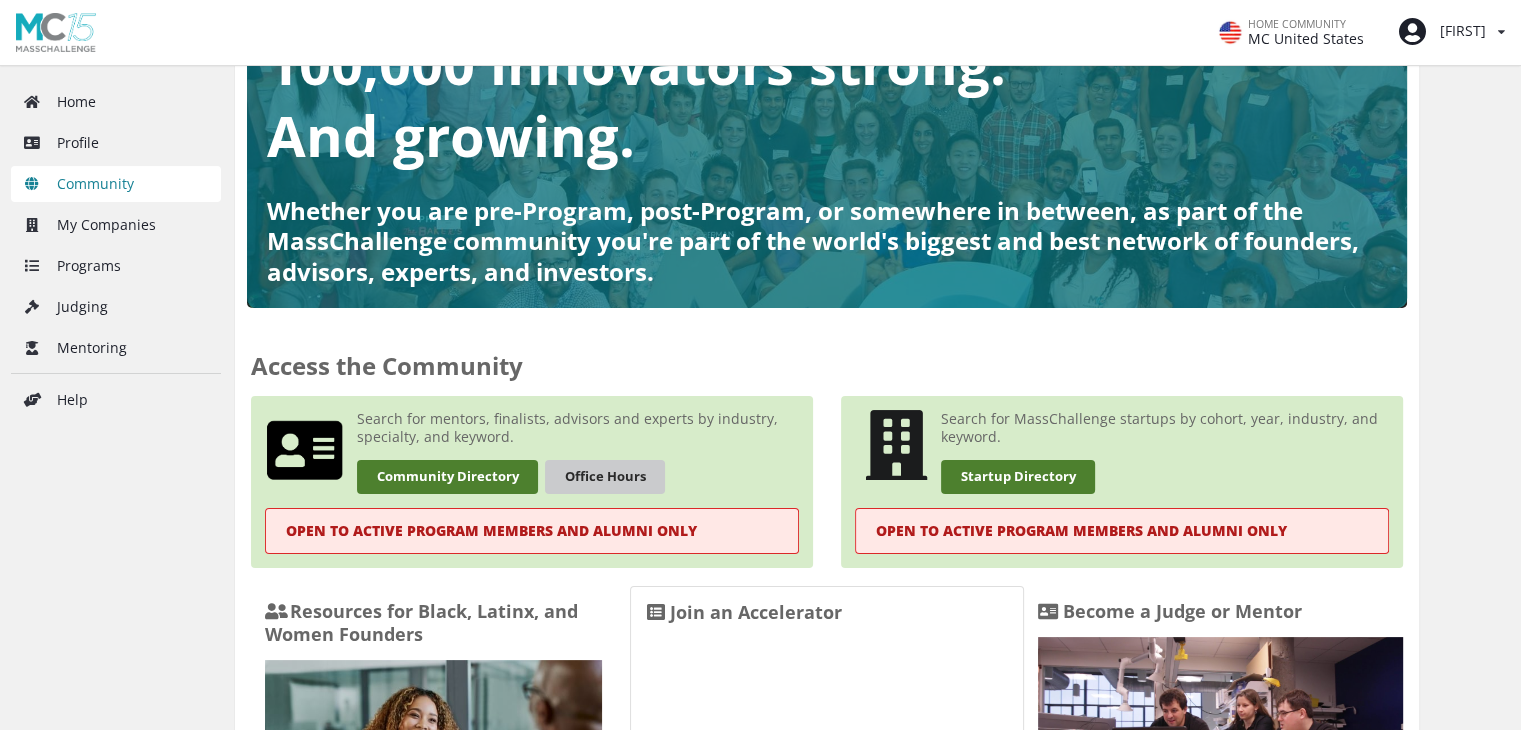 click on "Office Hours" at bounding box center [605, 476] 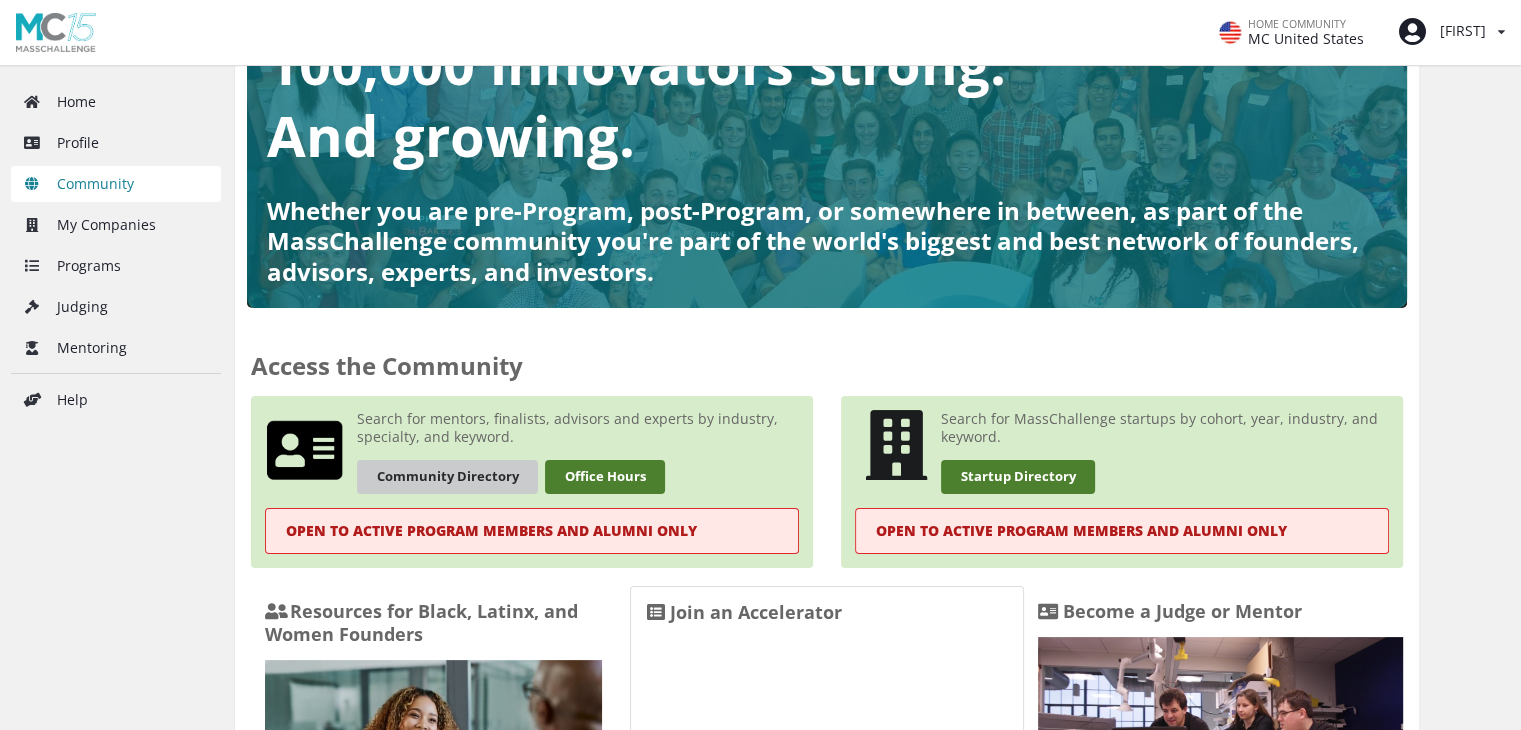 click on "Community Directory" at bounding box center (447, 476) 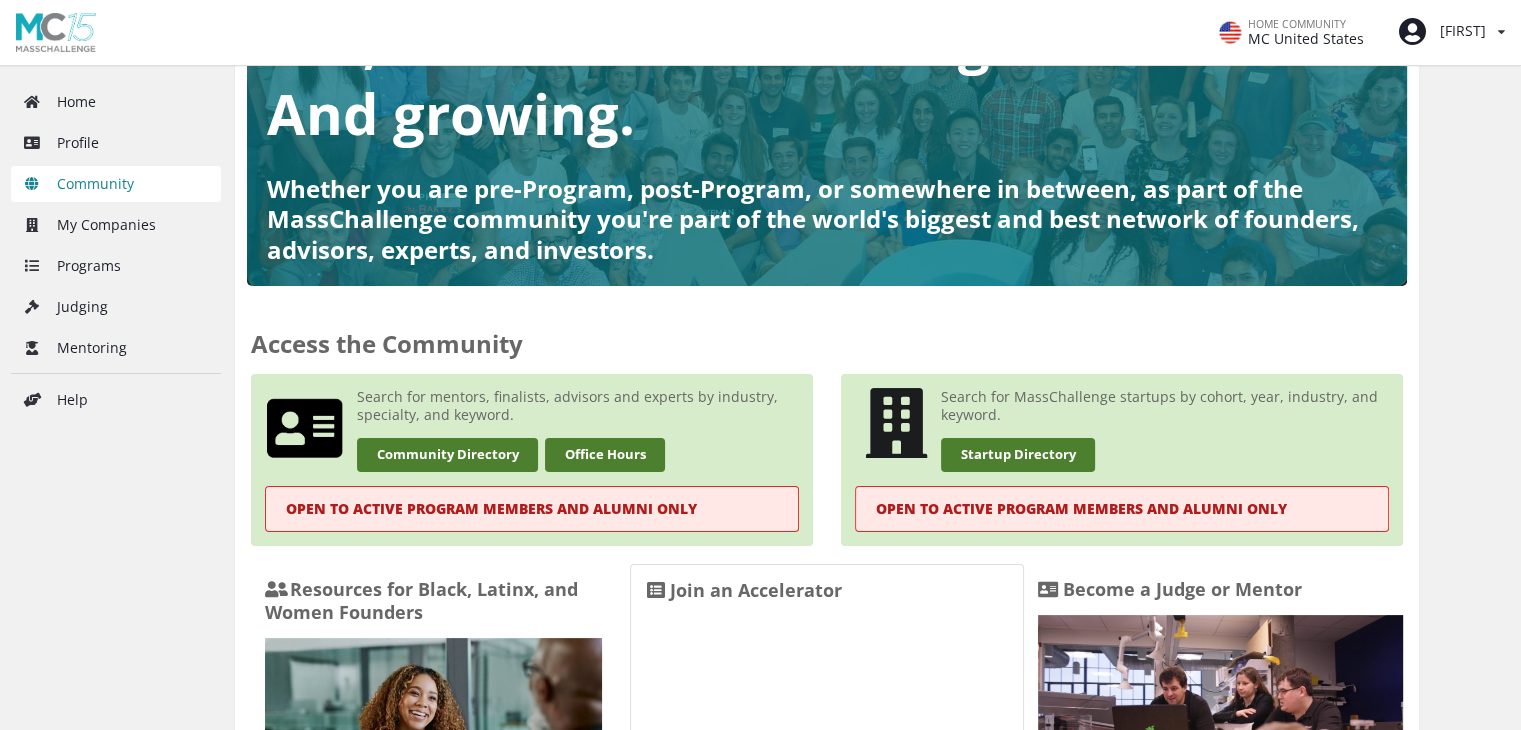 scroll, scrollTop: 136, scrollLeft: 0, axis: vertical 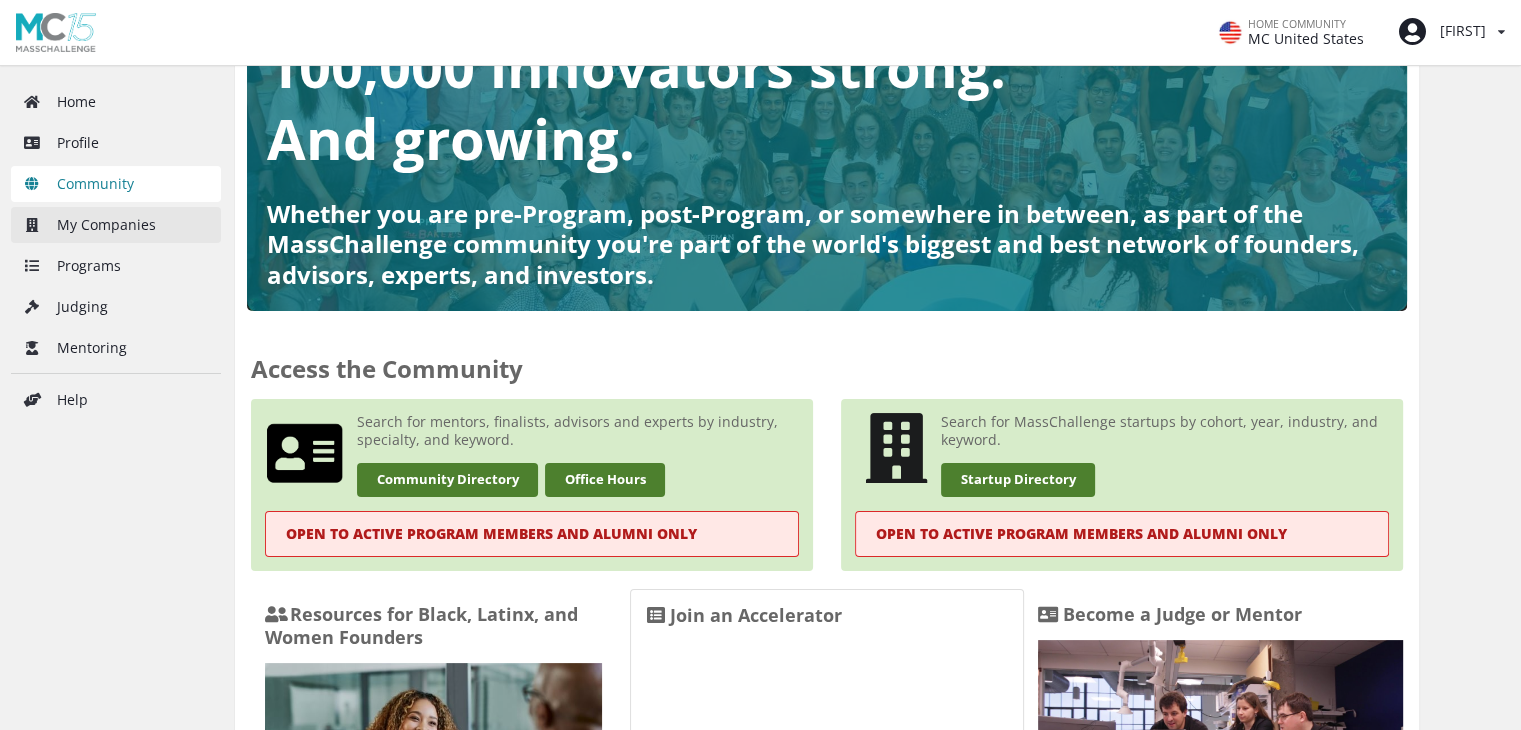 click on "My Companies" at bounding box center (116, 225) 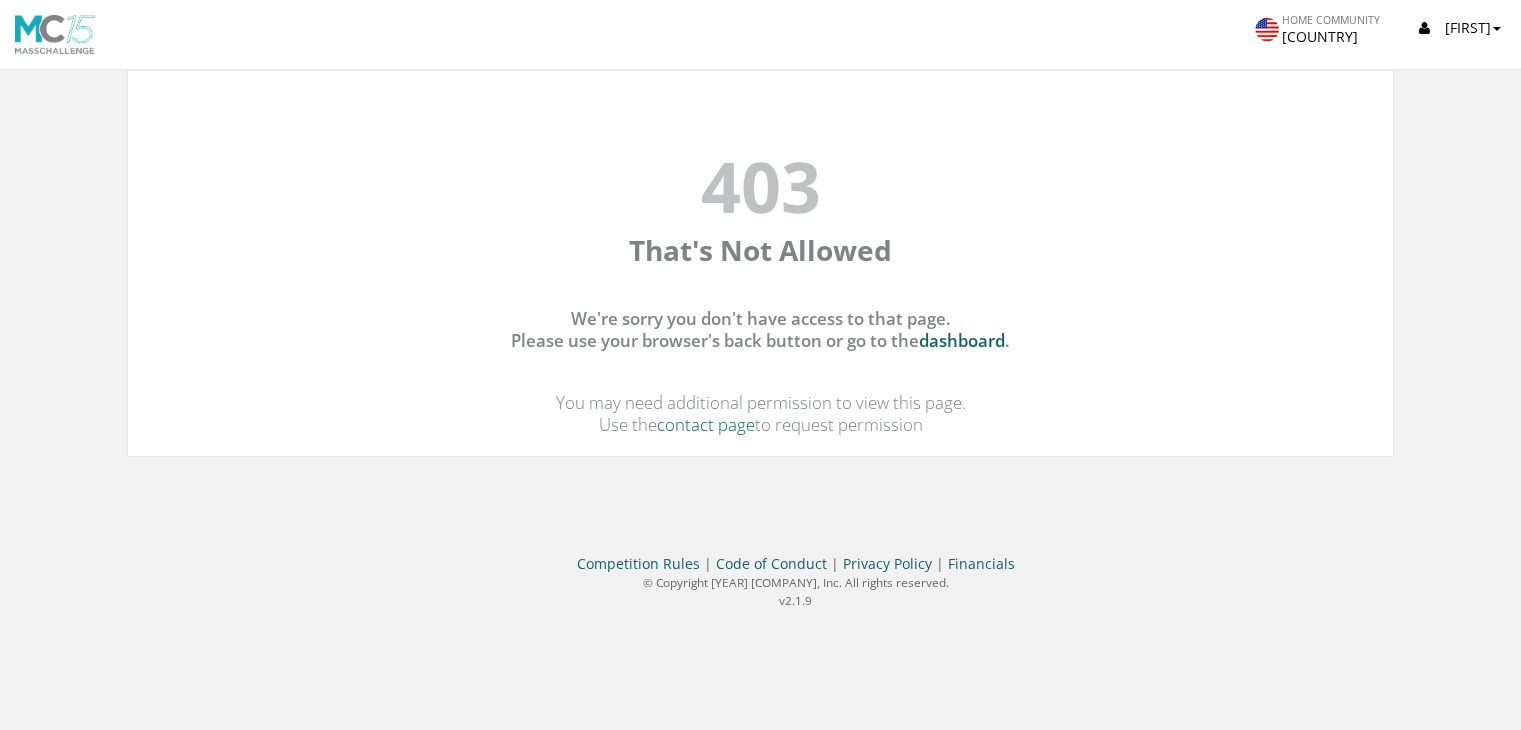 scroll, scrollTop: 0, scrollLeft: 0, axis: both 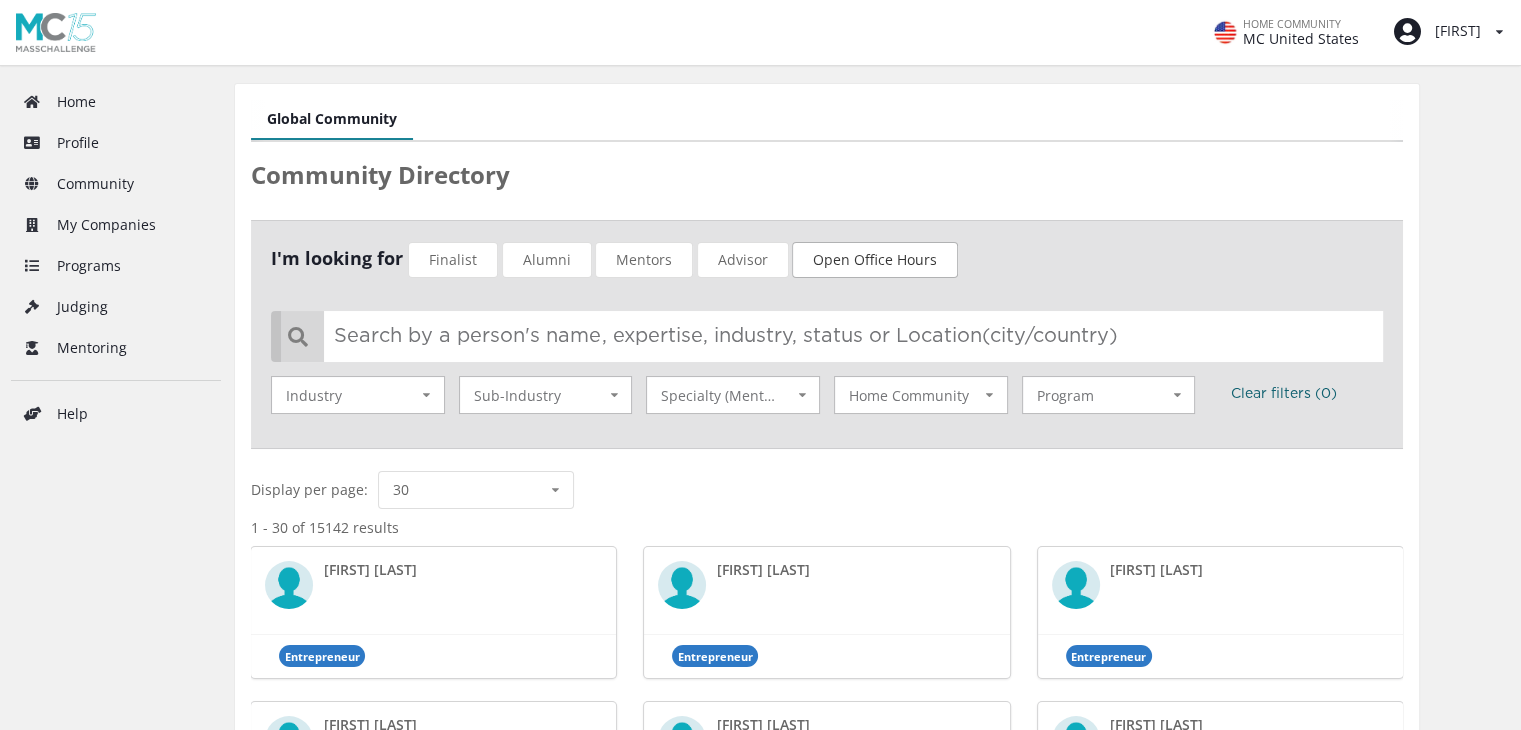 click on "Open Office Hours" at bounding box center [875, 260] 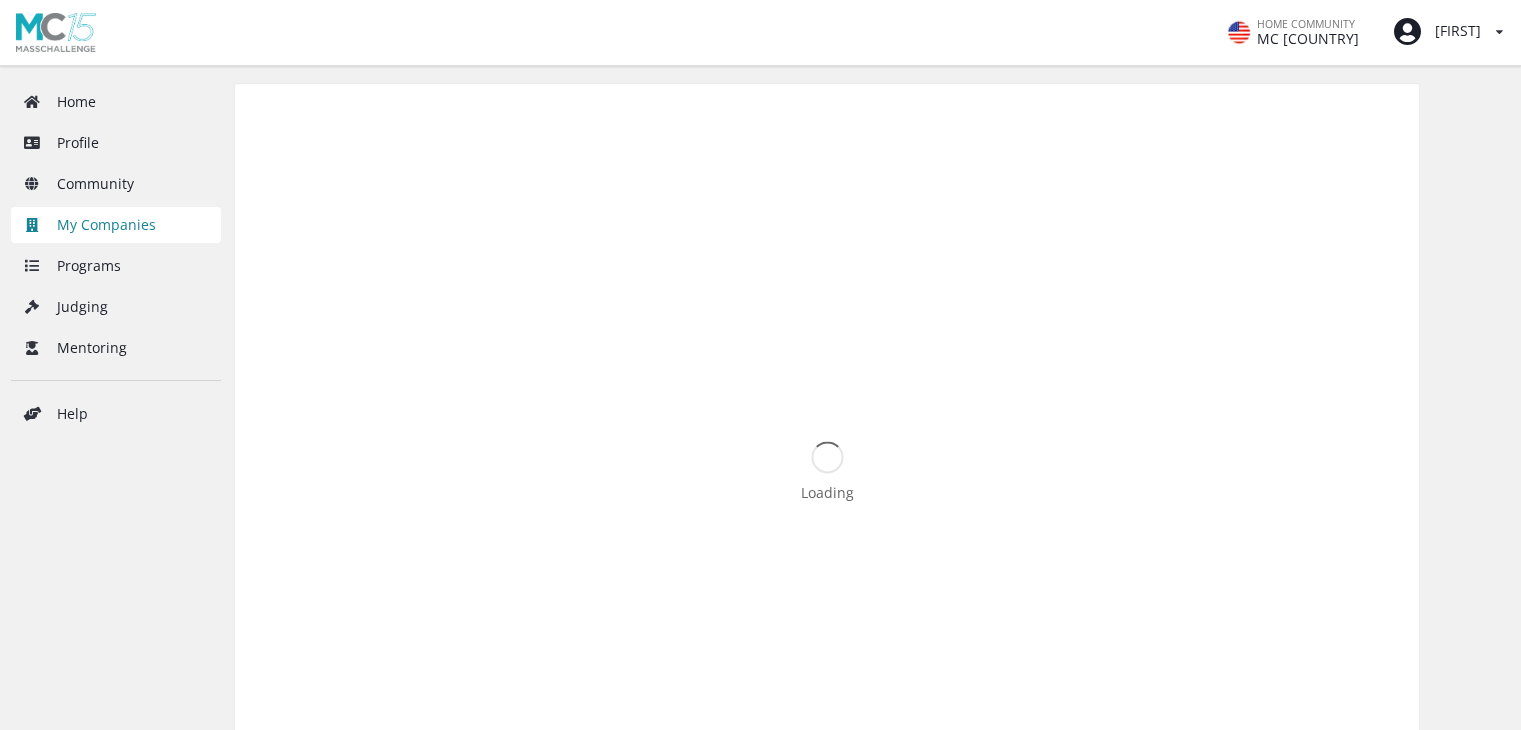 scroll, scrollTop: 0, scrollLeft: 0, axis: both 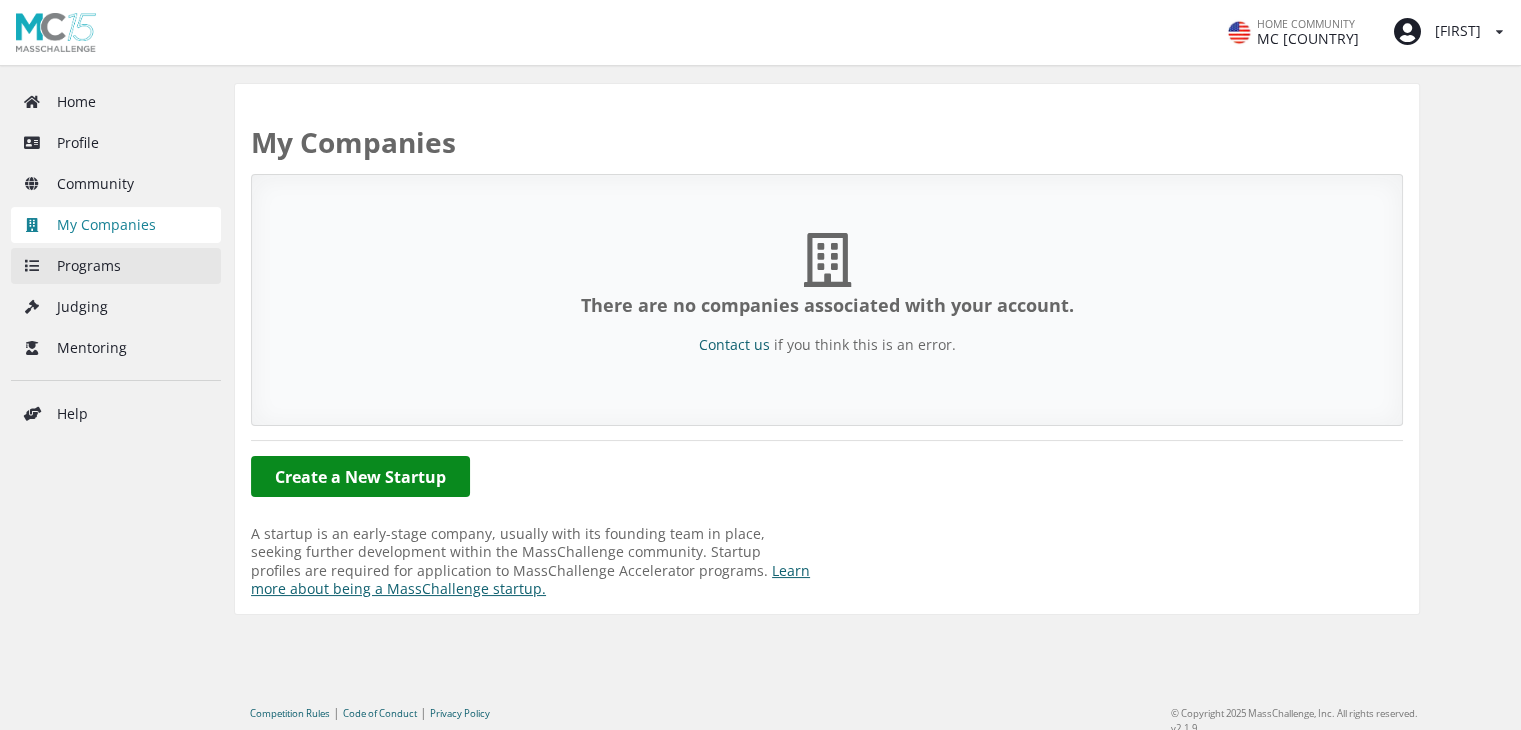 click on "Programs" at bounding box center (116, 266) 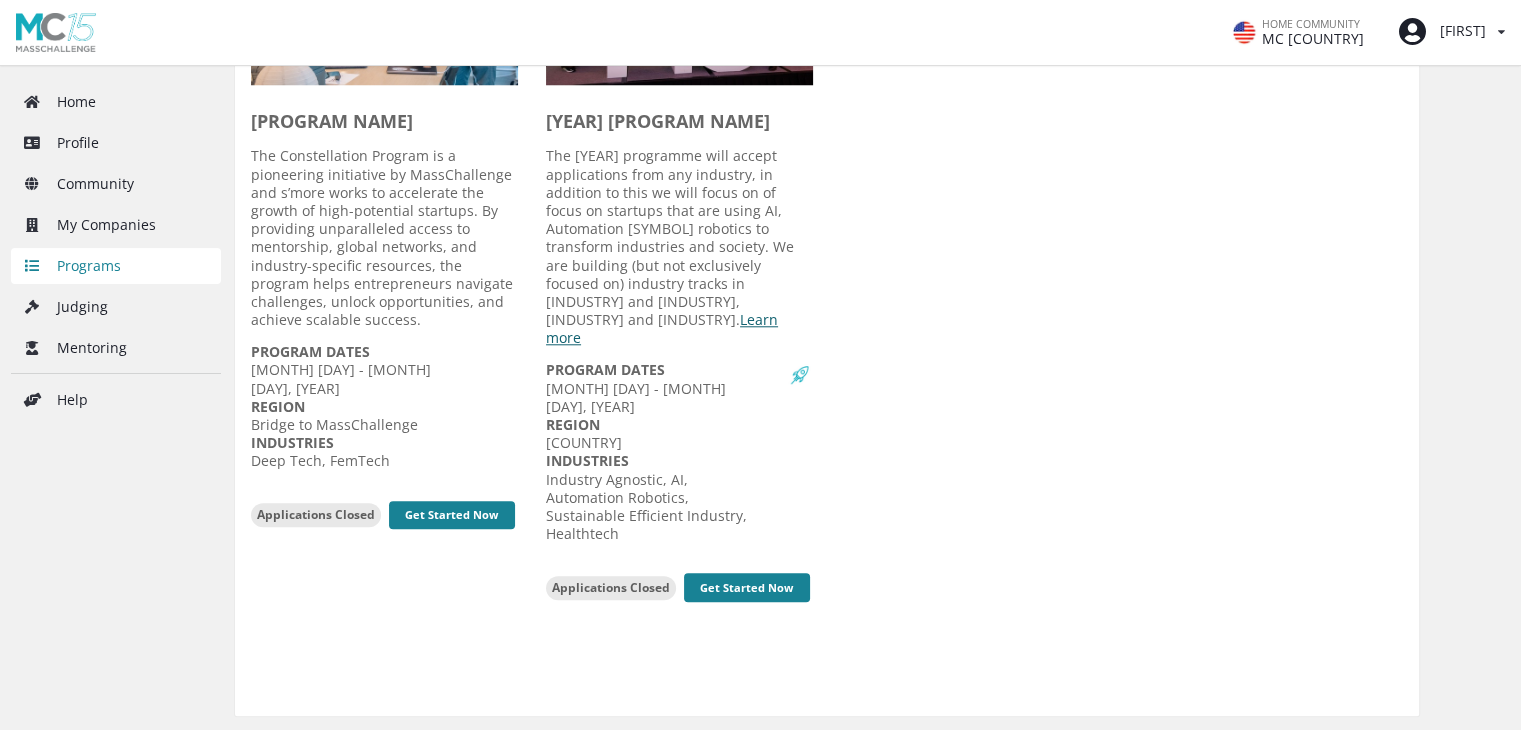 scroll, scrollTop: 2068, scrollLeft: 0, axis: vertical 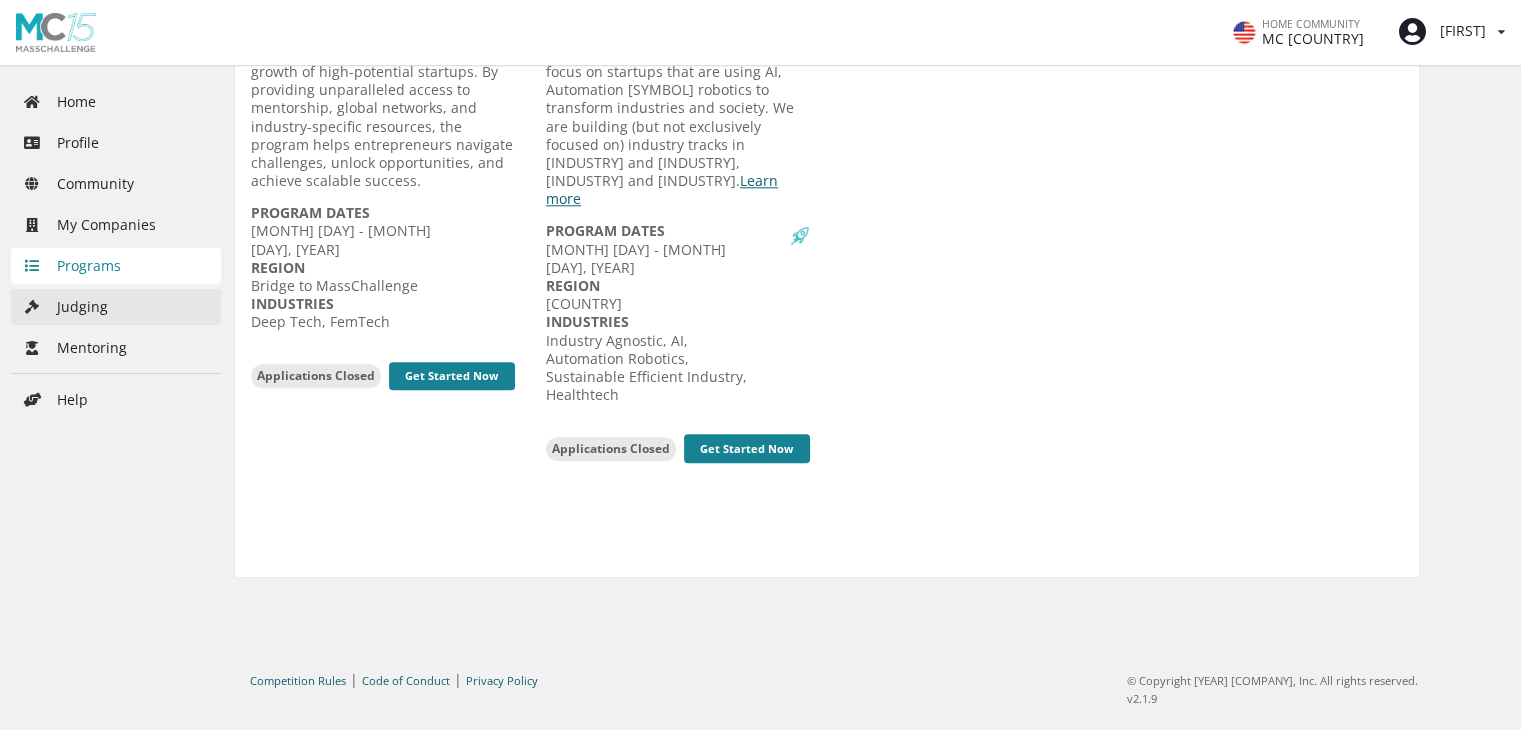 click on "Judging" at bounding box center (116, 307) 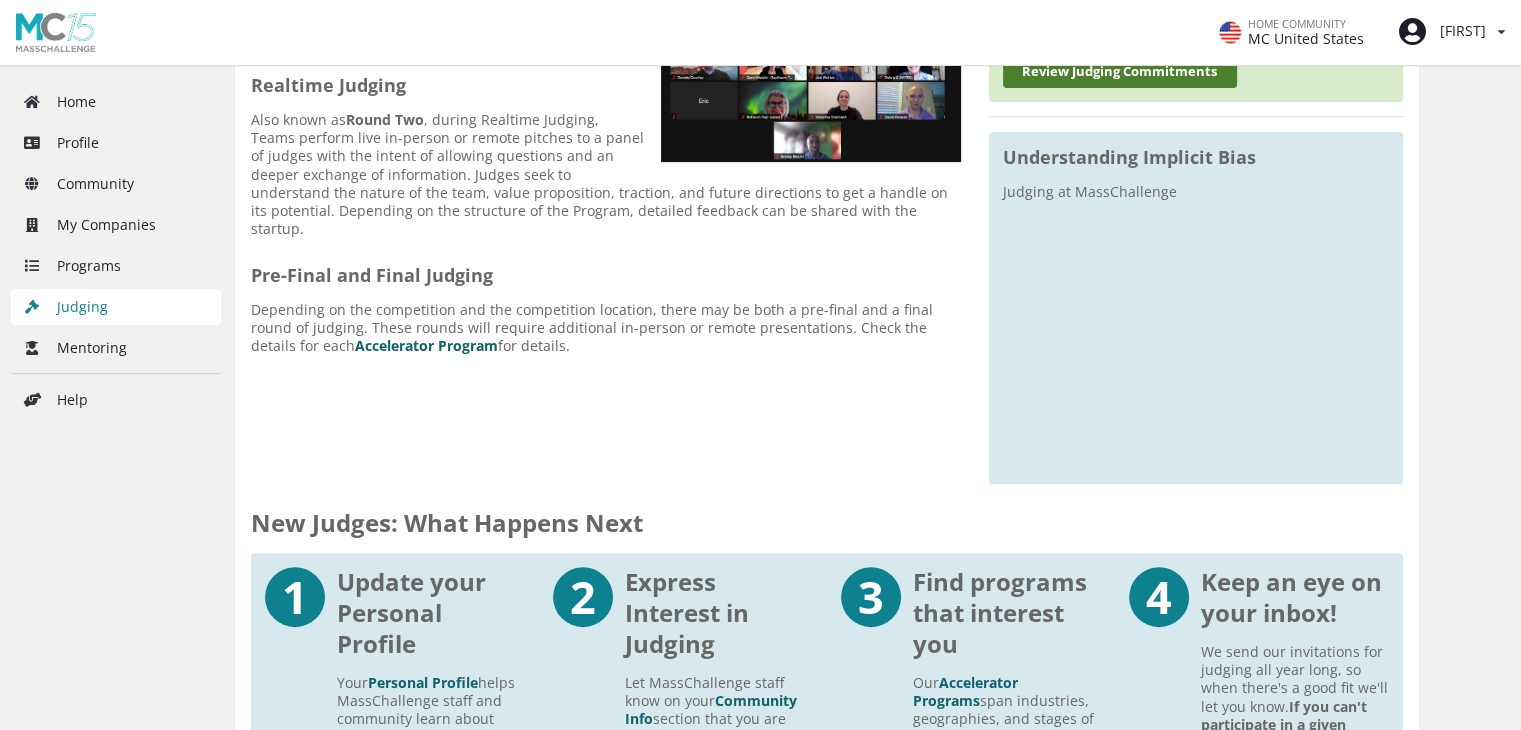 scroll, scrollTop: 522, scrollLeft: 0, axis: vertical 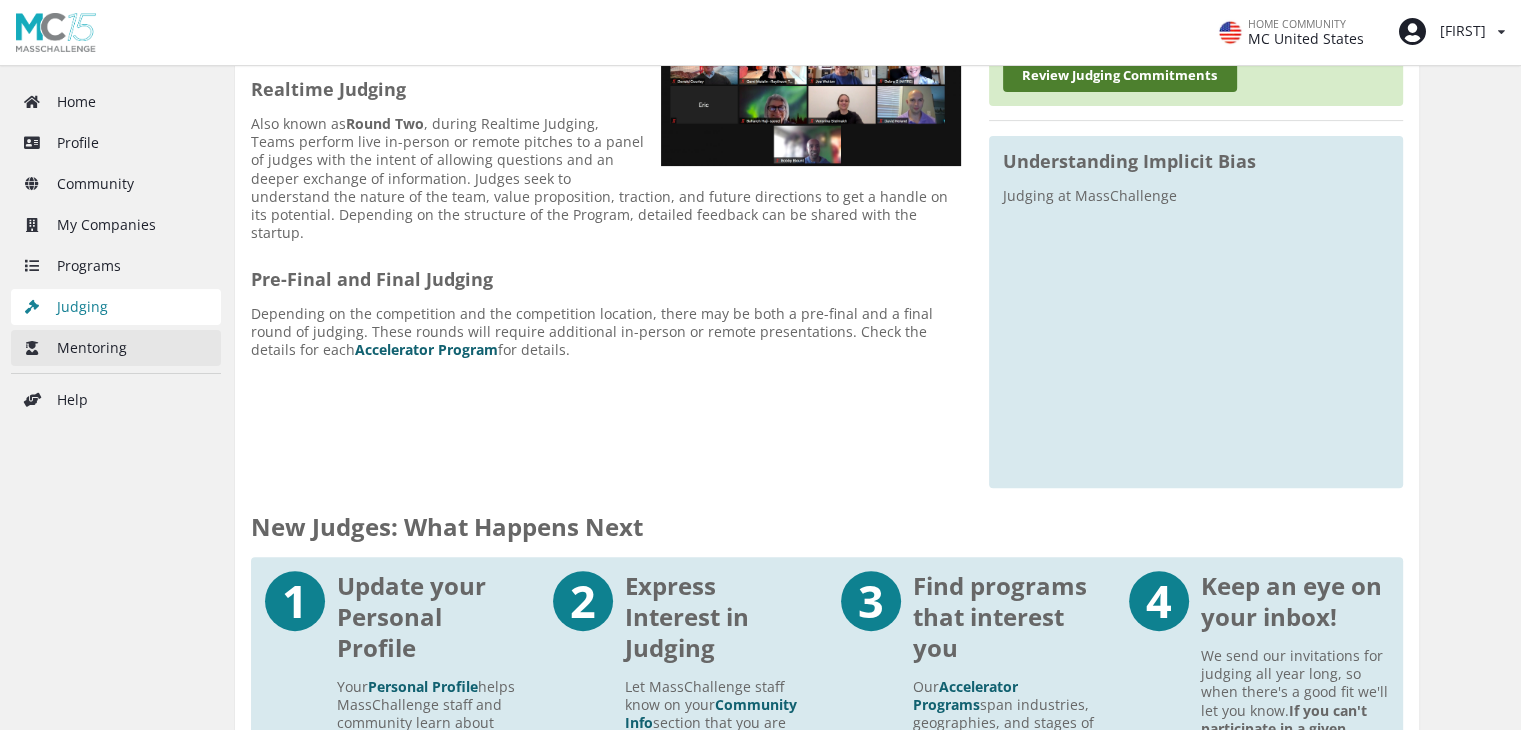 click on "Mentoring" at bounding box center [116, 348] 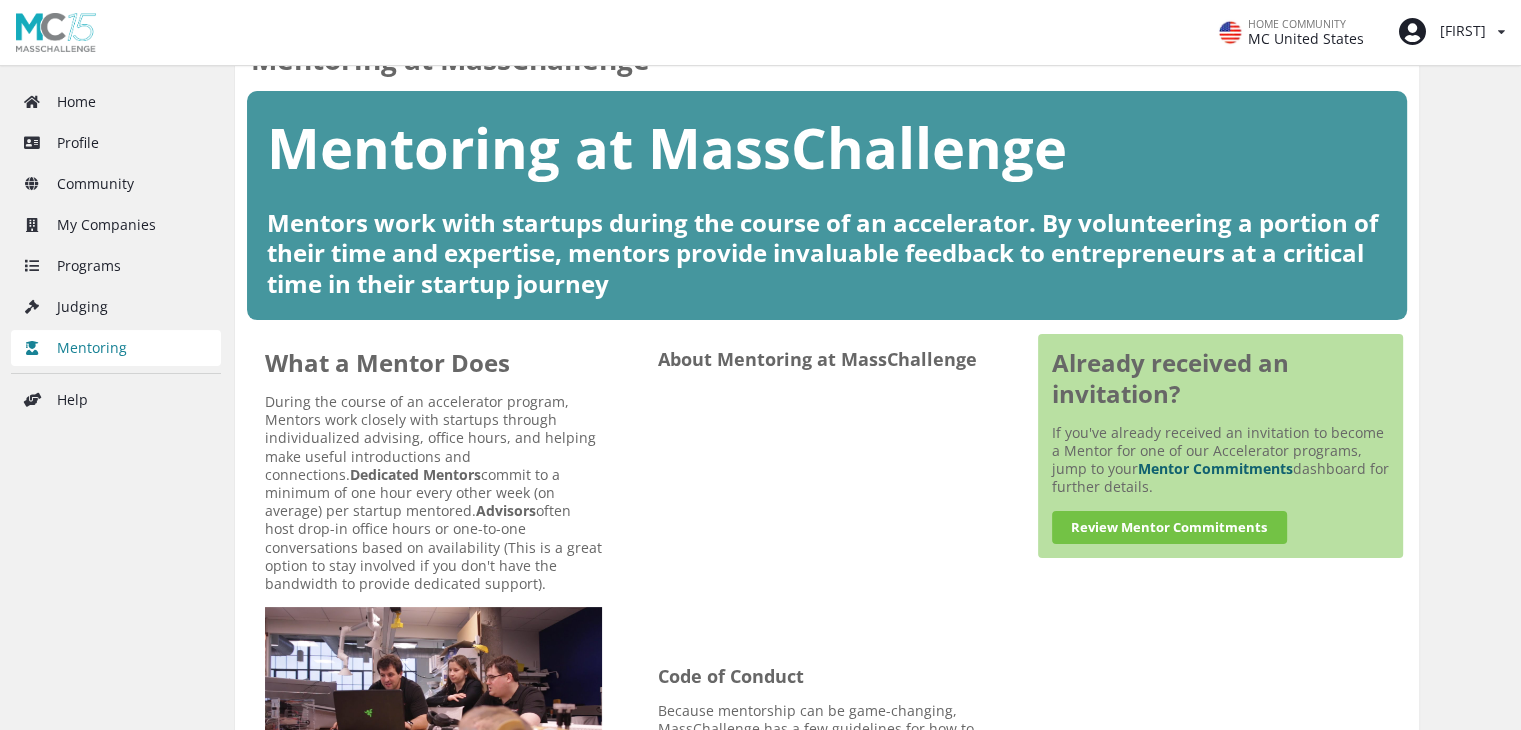 scroll, scrollTop: 0, scrollLeft: 0, axis: both 